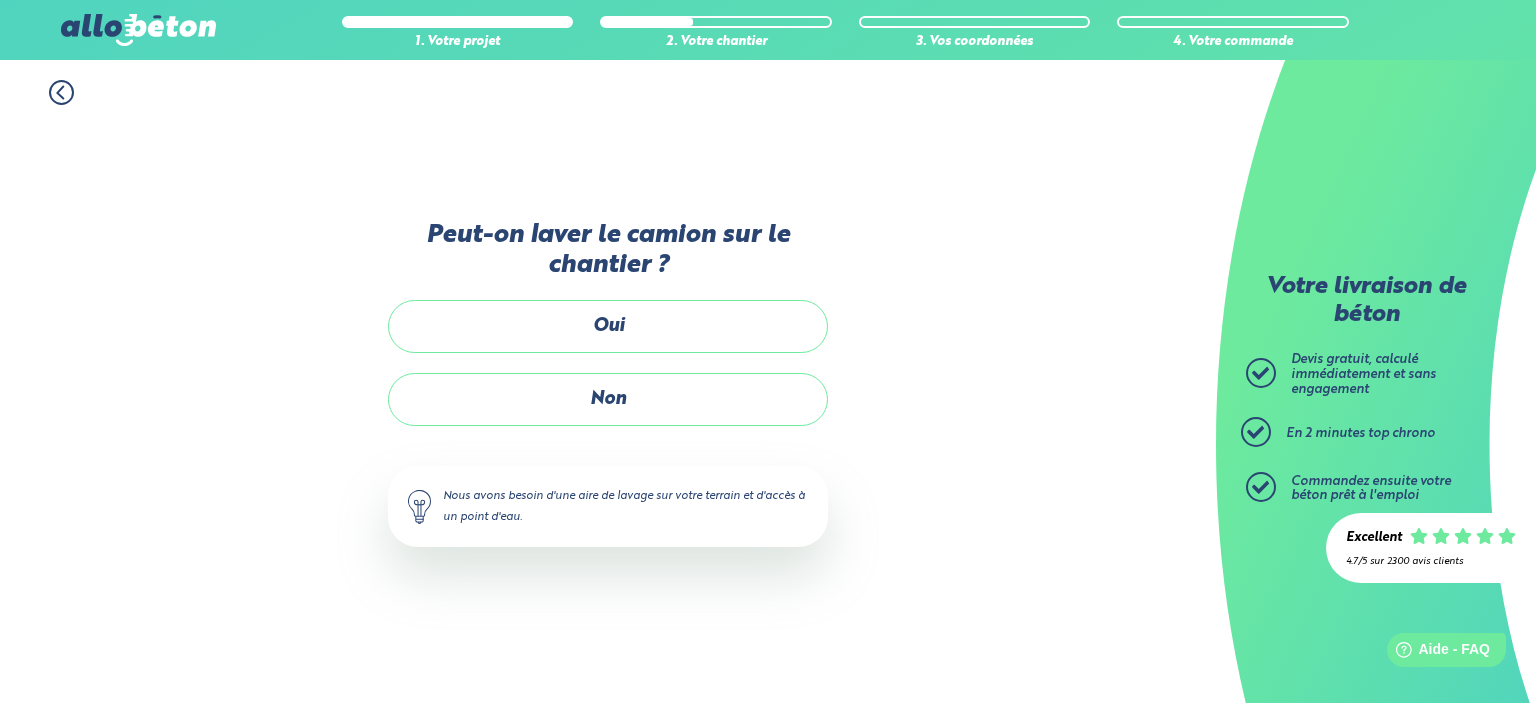 scroll, scrollTop: 0, scrollLeft: 0, axis: both 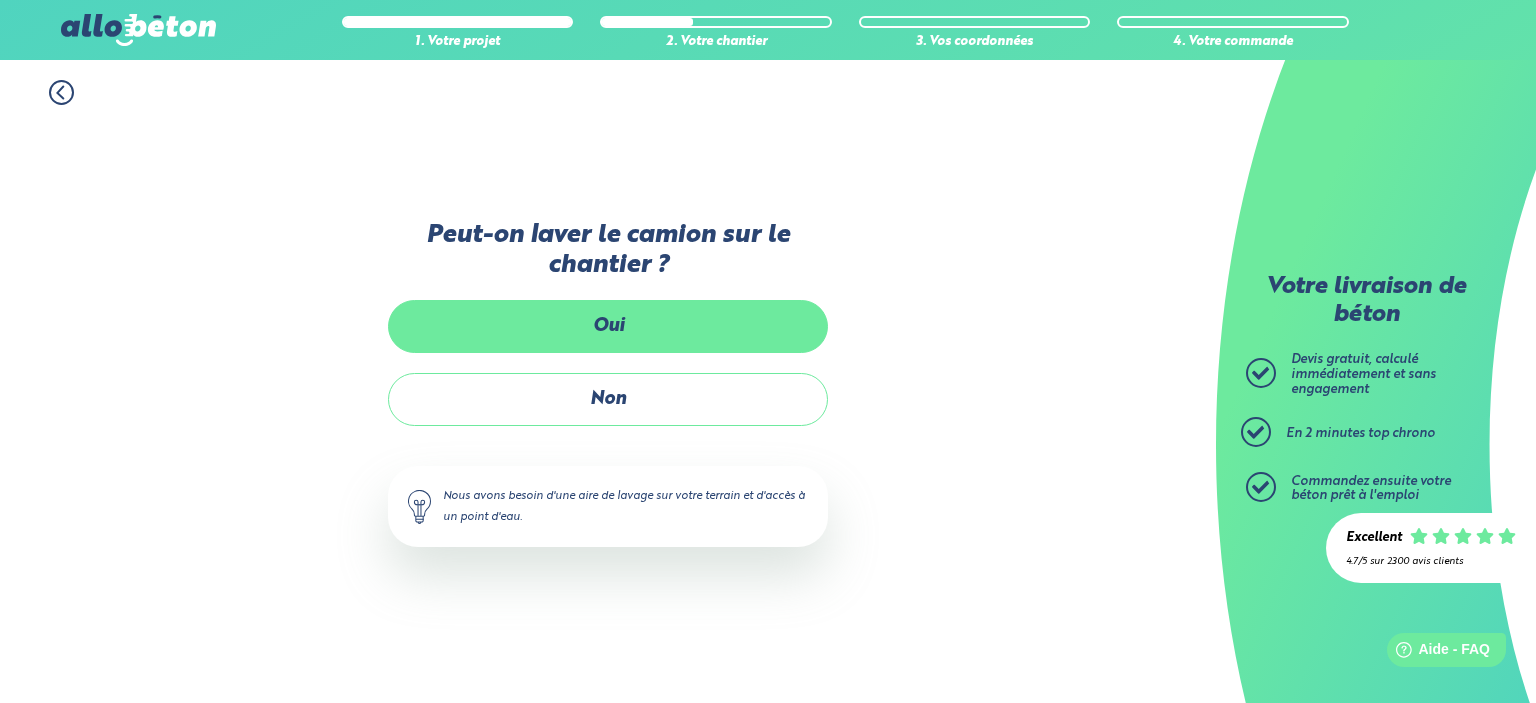 click on "Oui" at bounding box center (608, 326) 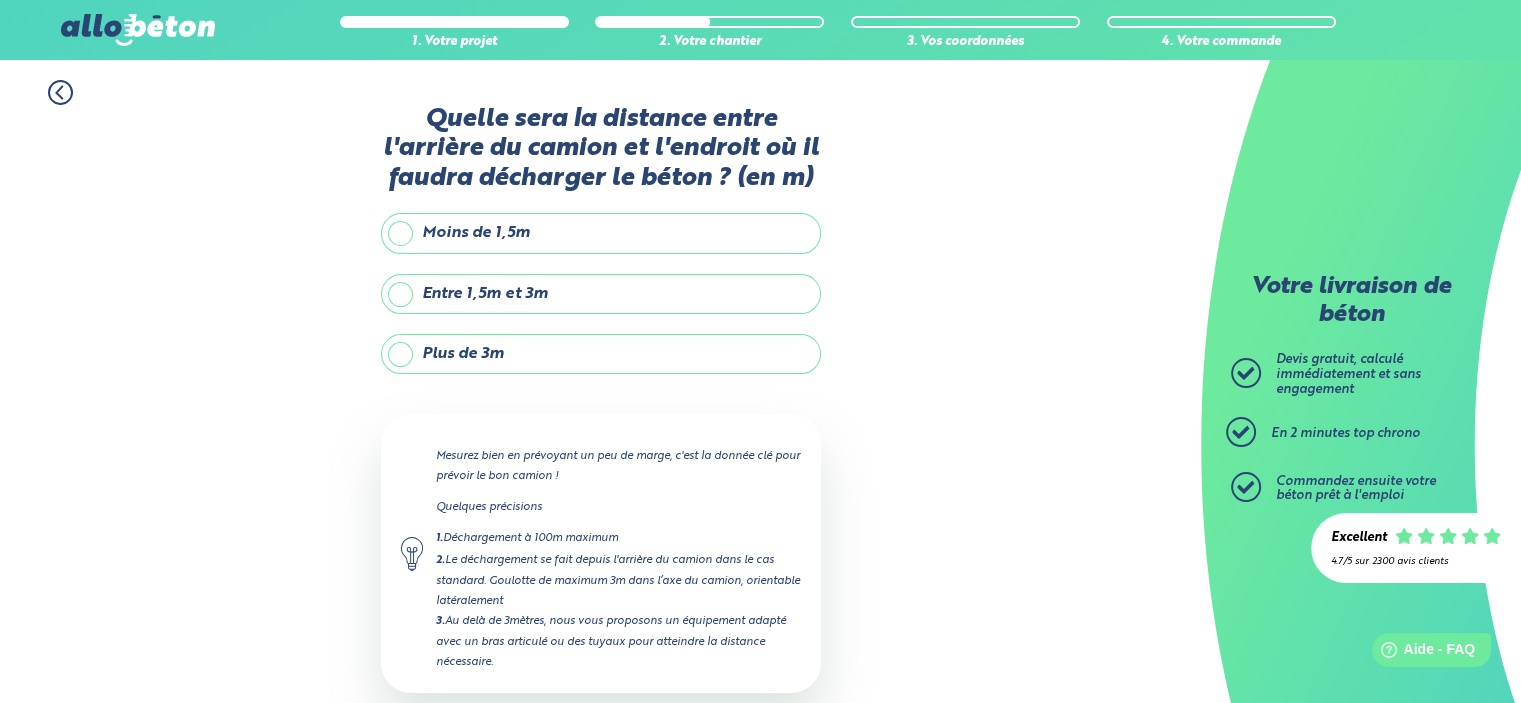 click on "Plus de 3m" at bounding box center [601, 354] 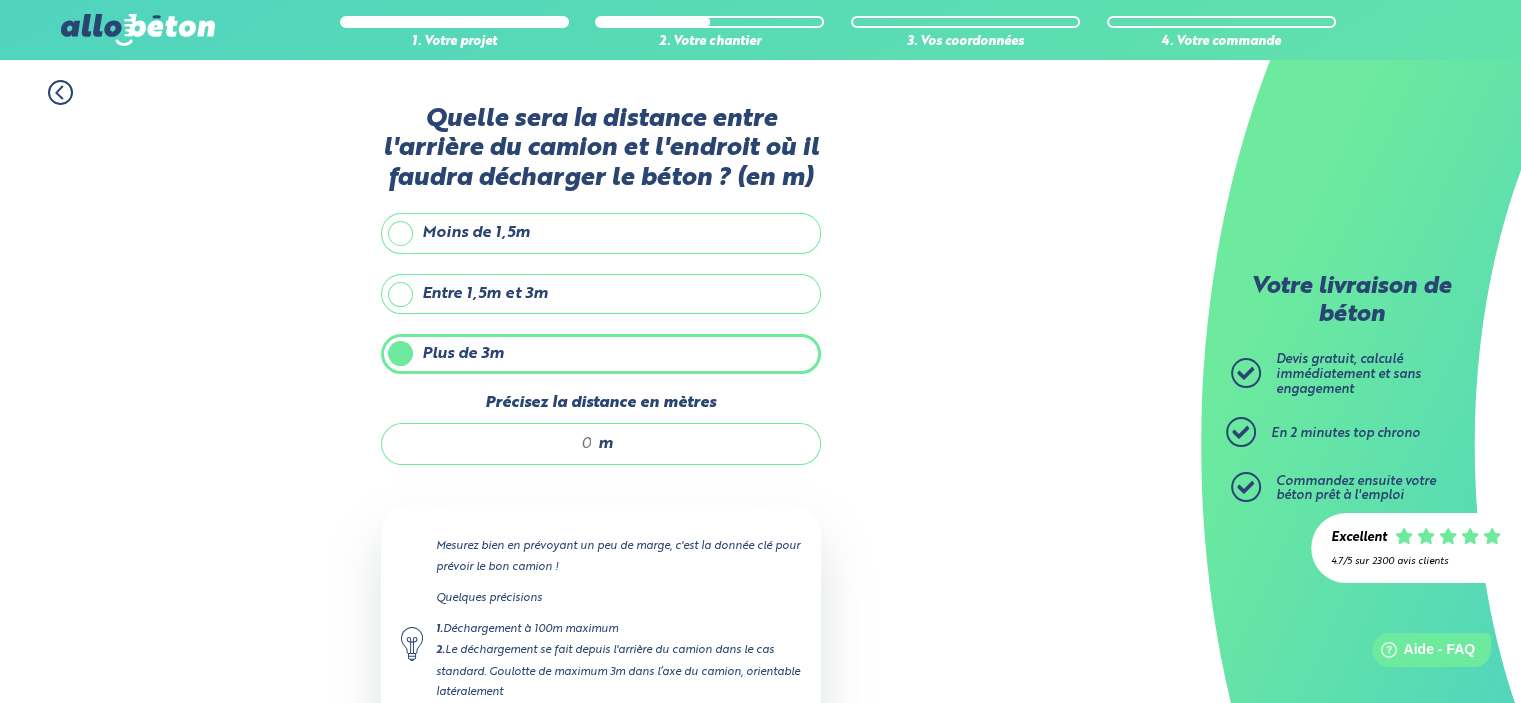 click on "Précisez la distance en mètres" at bounding box center [497, 444] 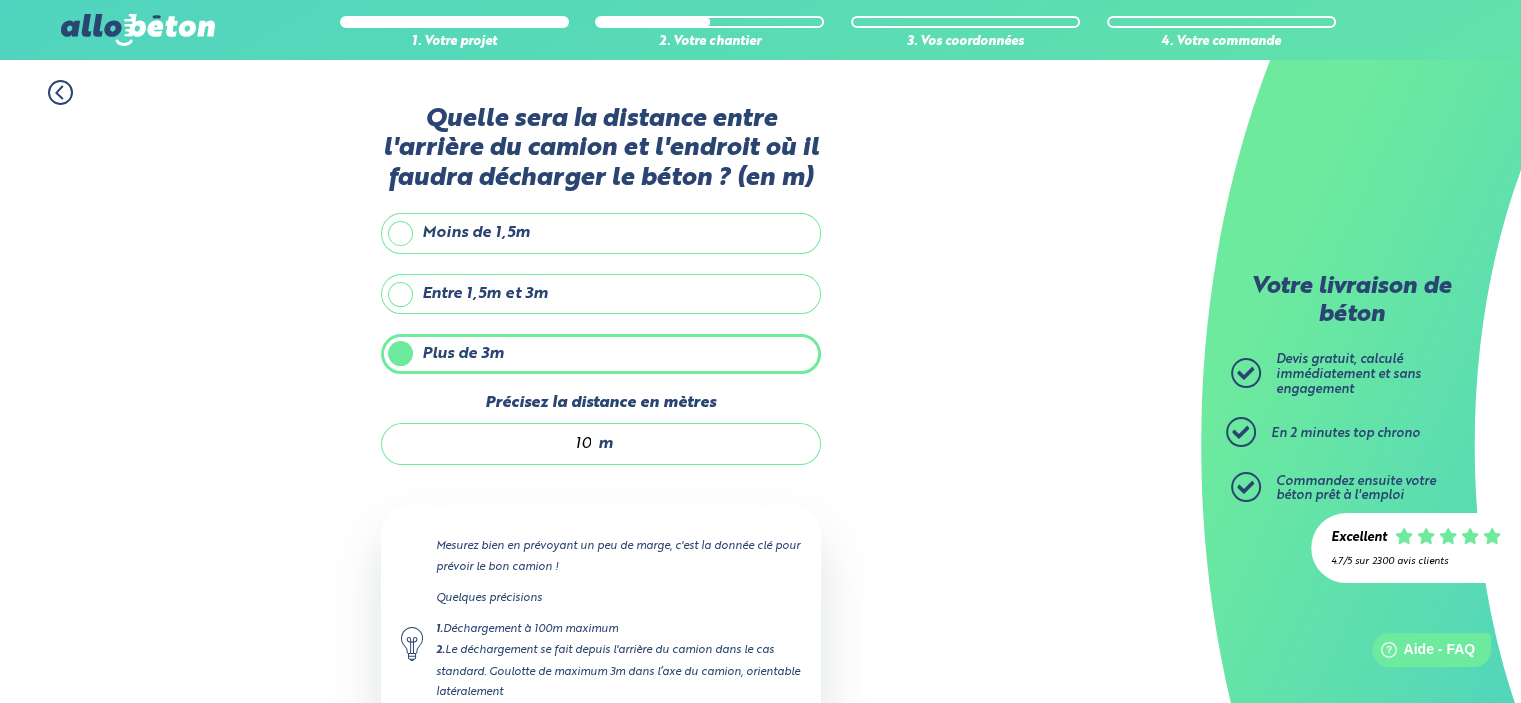 scroll, scrollTop: 196, scrollLeft: 0, axis: vertical 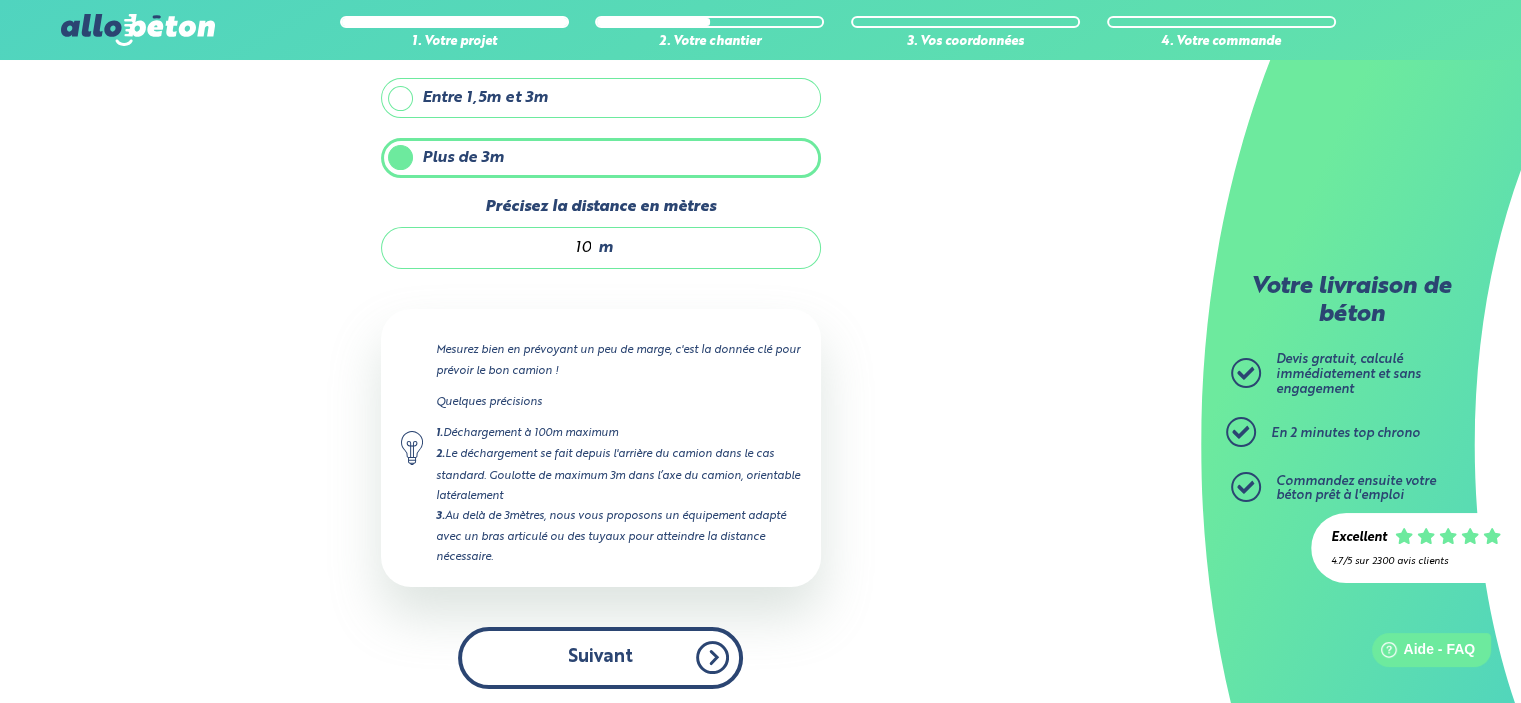 type on "10" 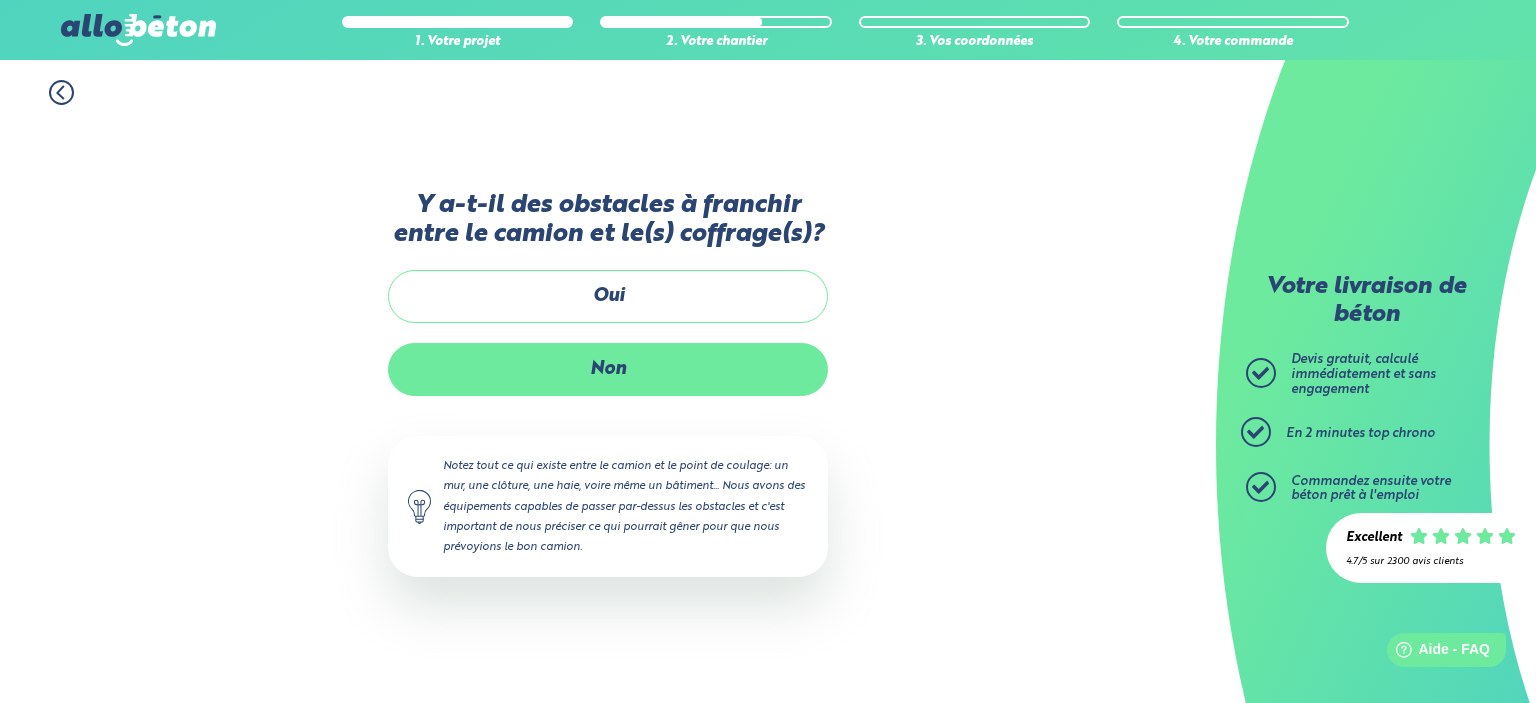 click on "Non" at bounding box center (608, 369) 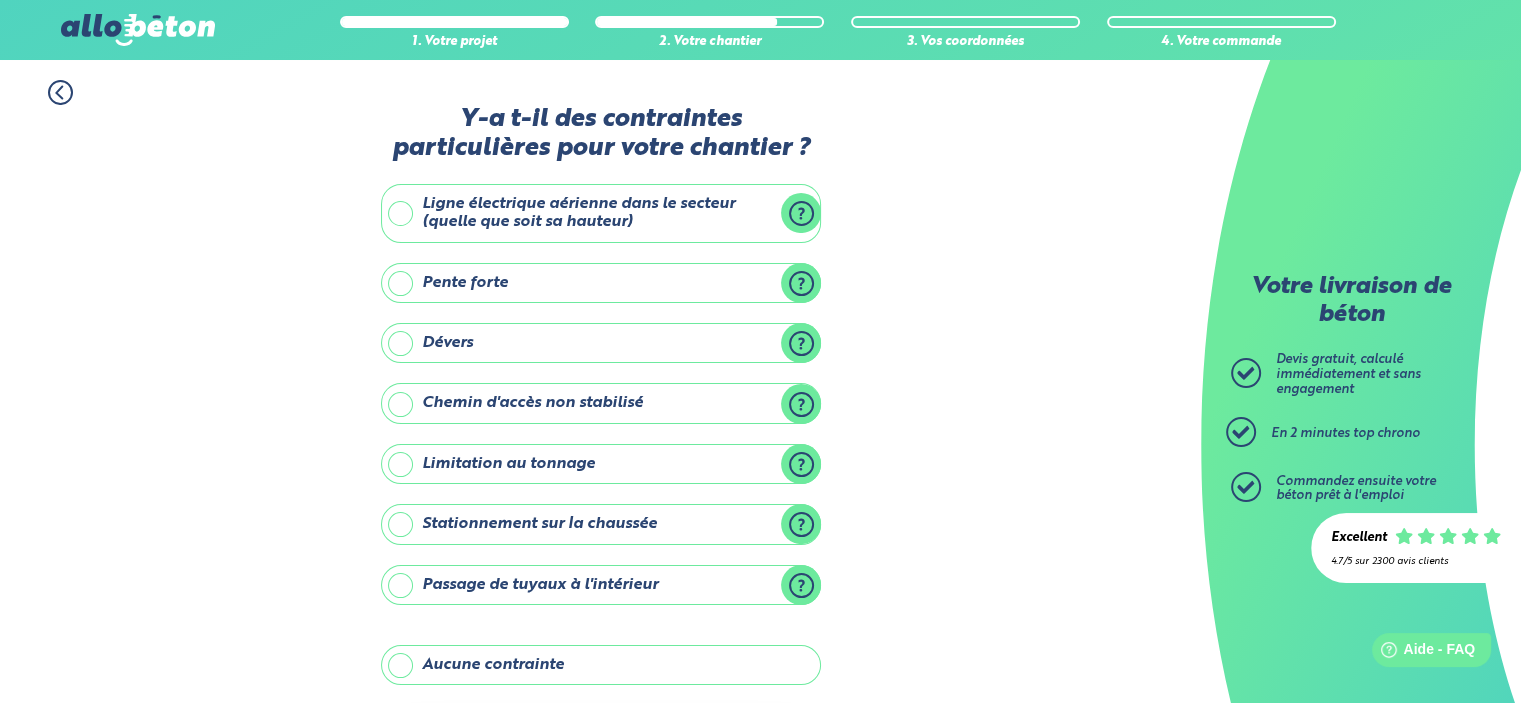 scroll, scrollTop: 220, scrollLeft: 0, axis: vertical 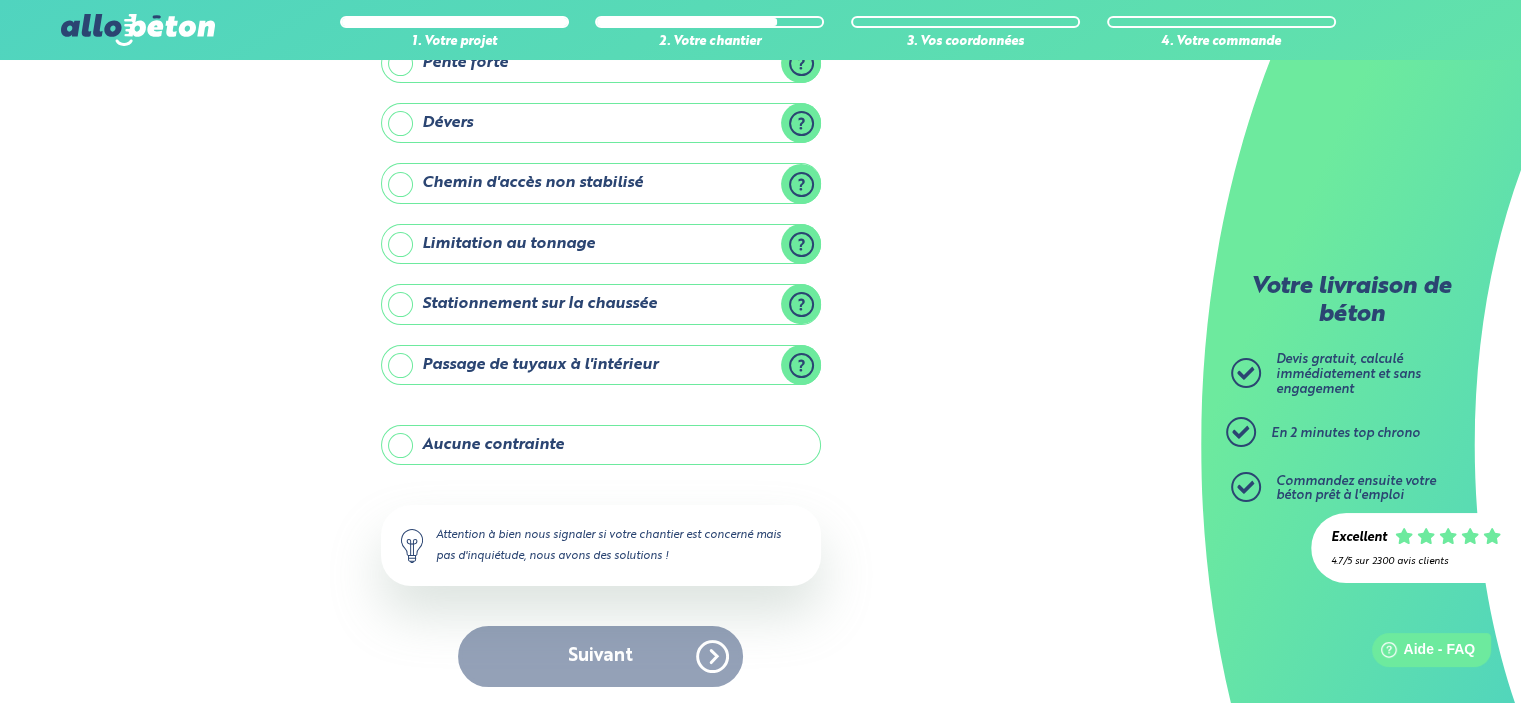 click on "Aucune contrainte" at bounding box center [601, 445] 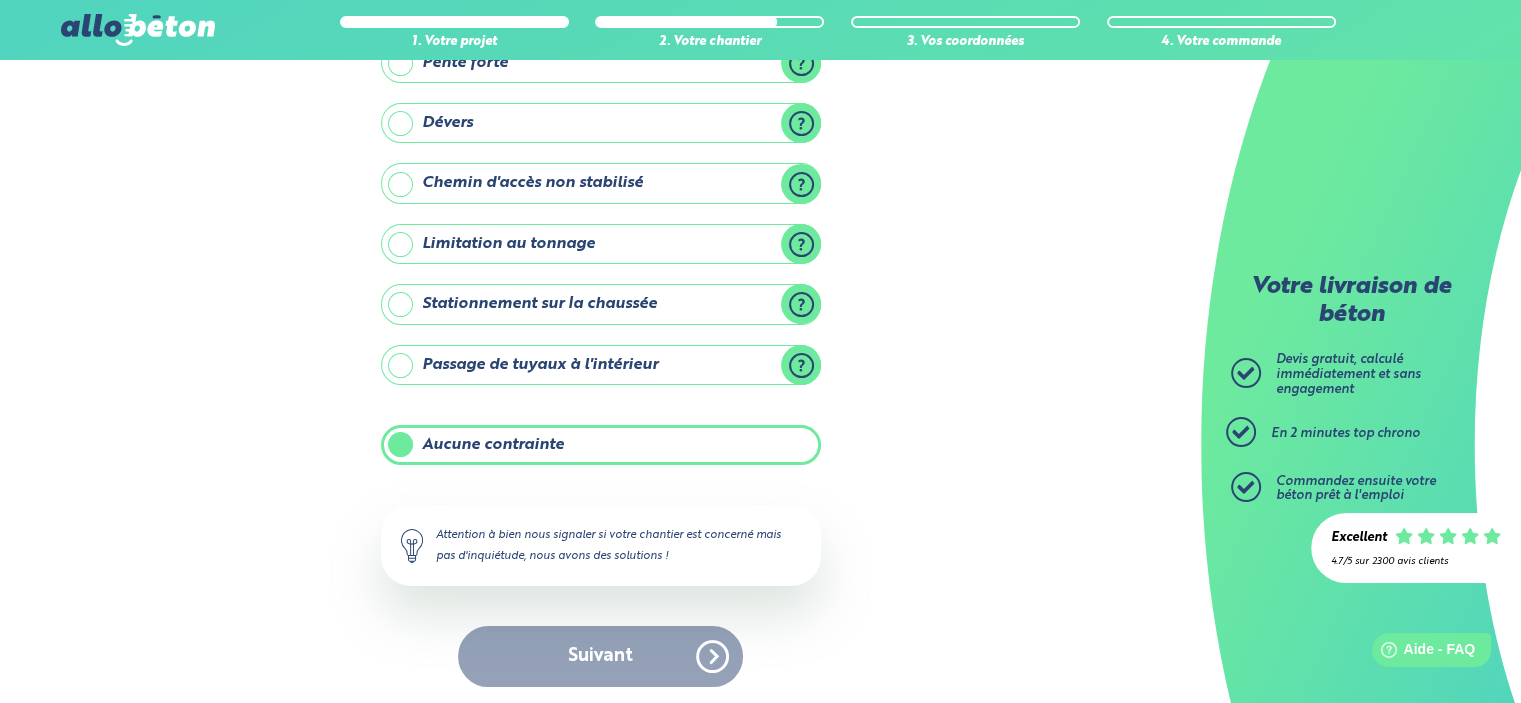 scroll, scrollTop: 220, scrollLeft: 0, axis: vertical 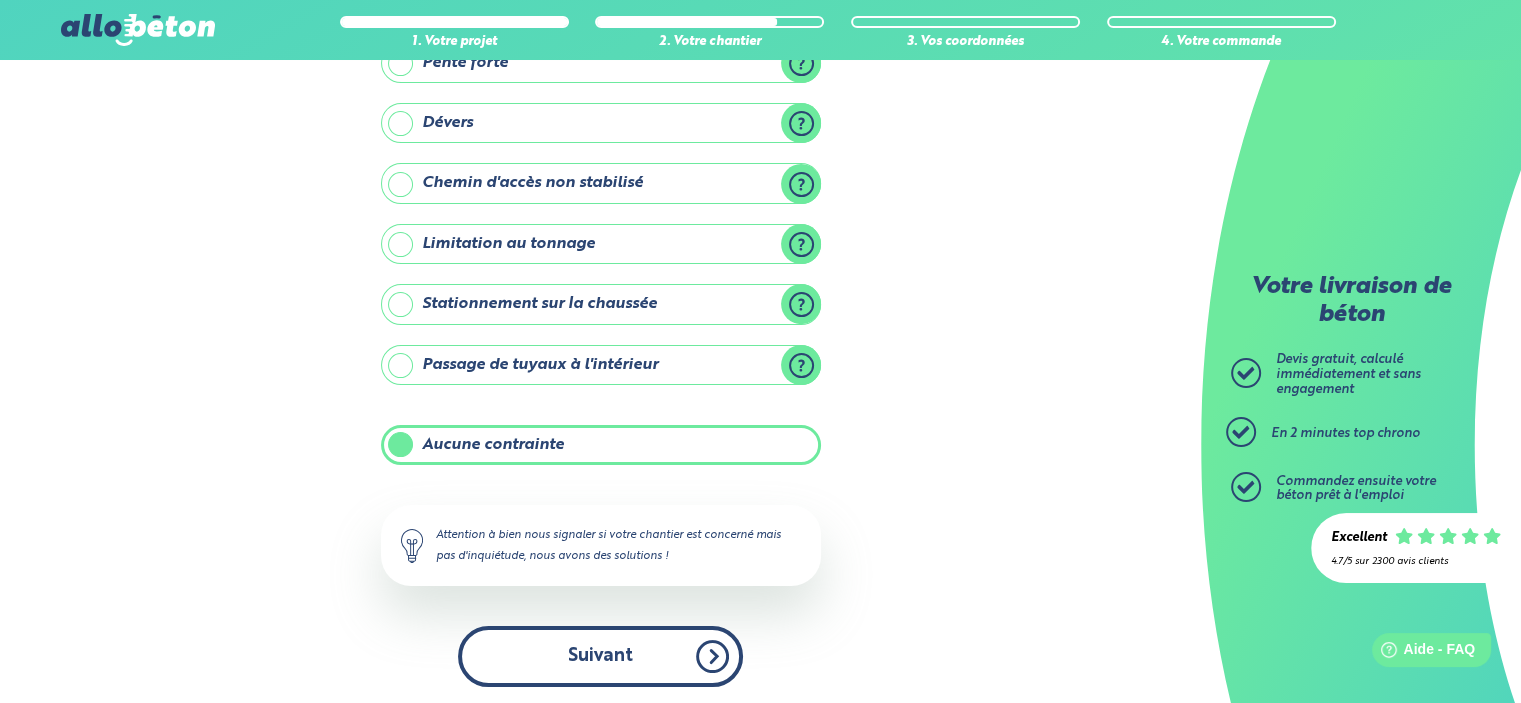 click on "Suivant" at bounding box center (600, 656) 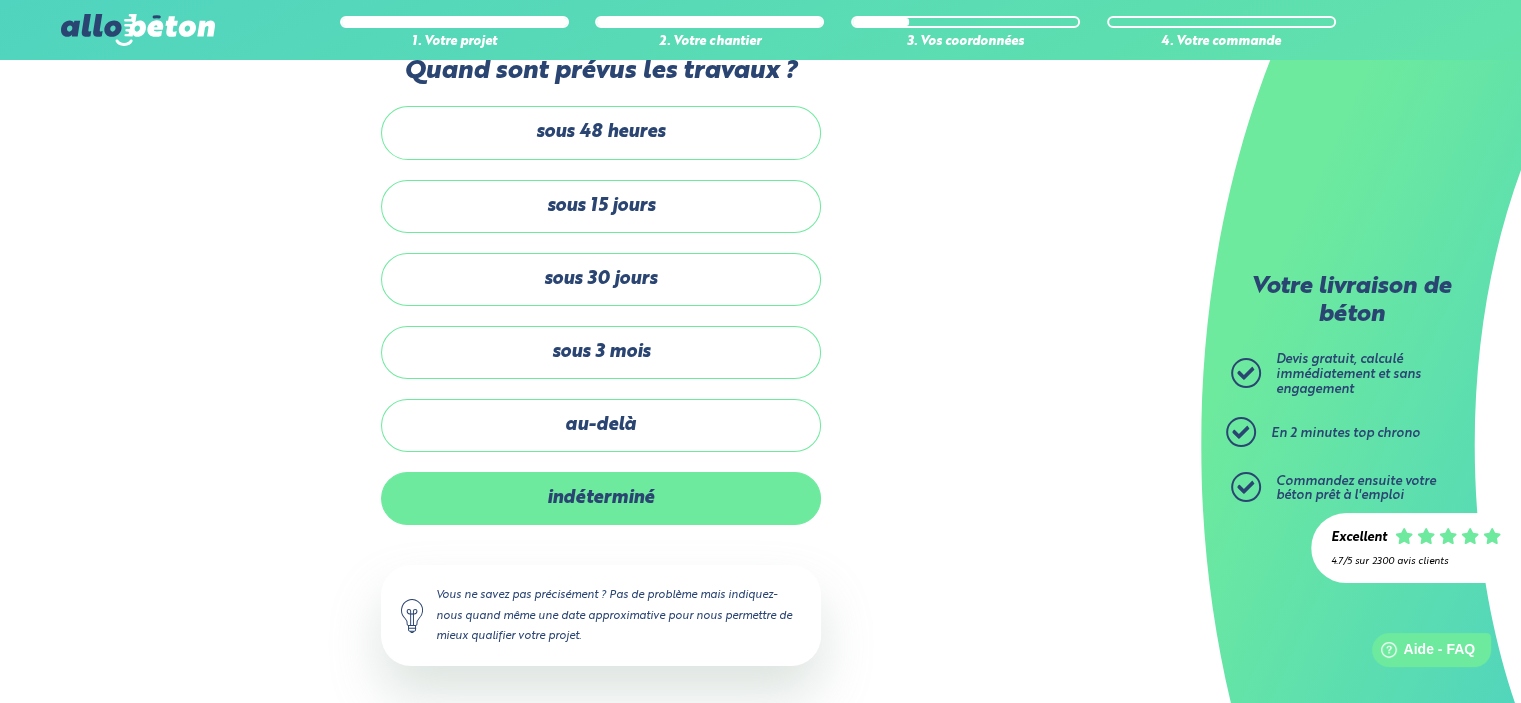 click on "indéterminé" at bounding box center (601, 498) 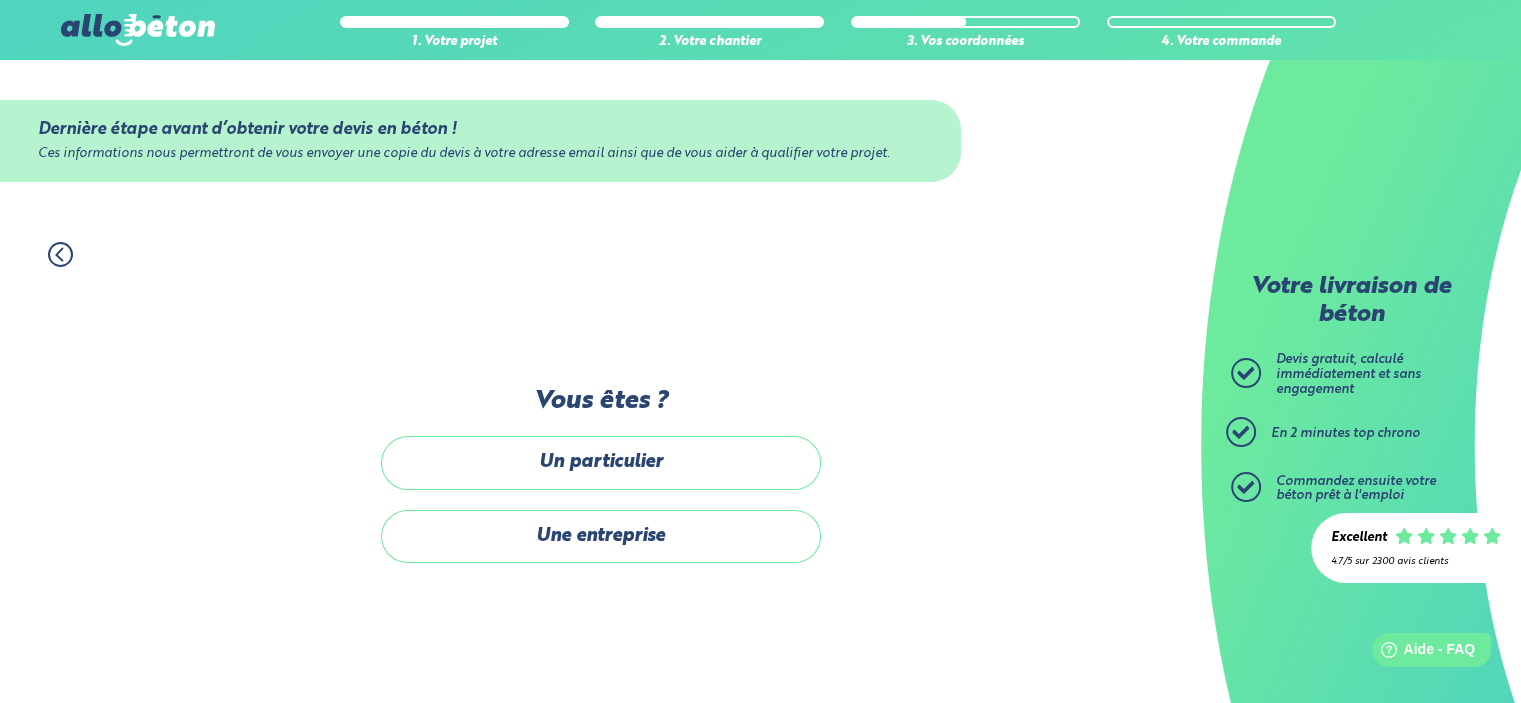 scroll, scrollTop: 0, scrollLeft: 0, axis: both 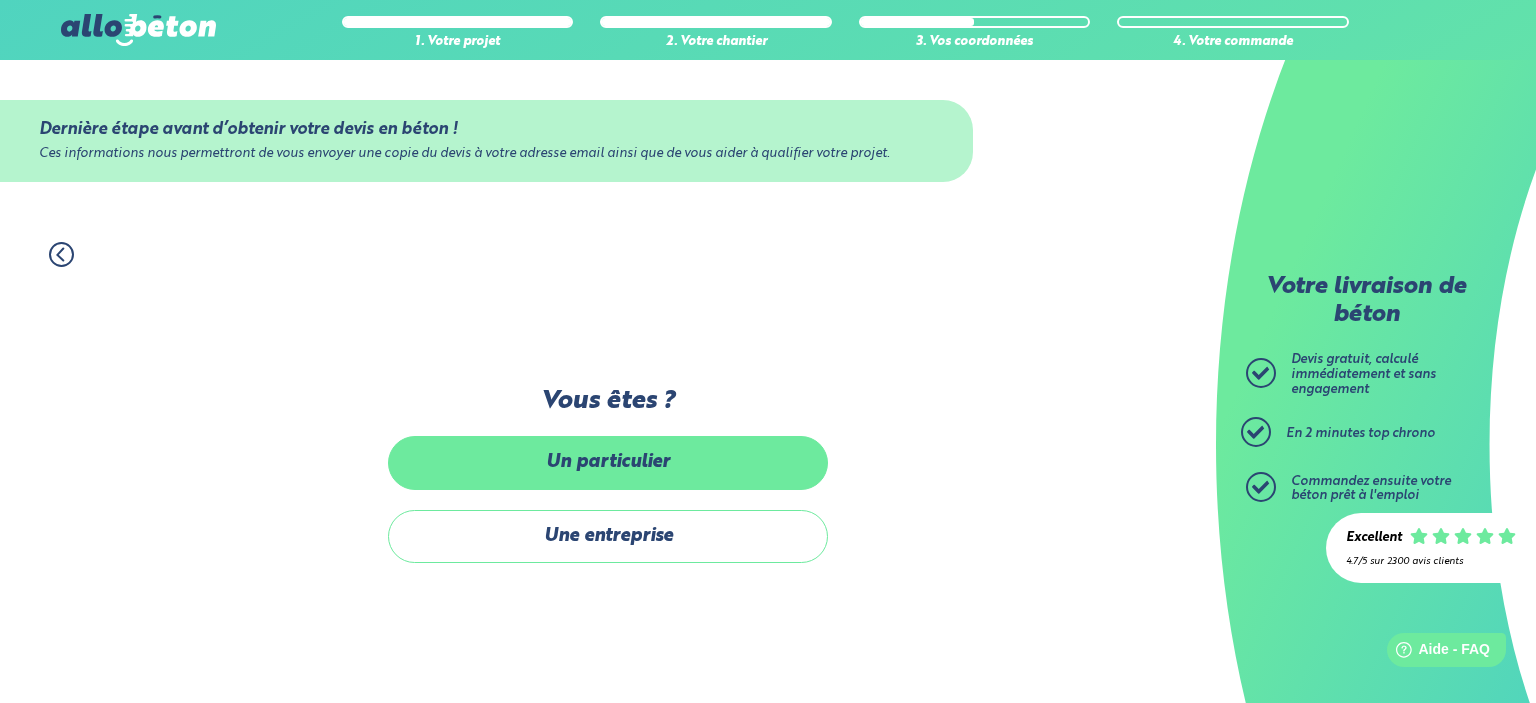 click on "Un particulier" at bounding box center (608, 462) 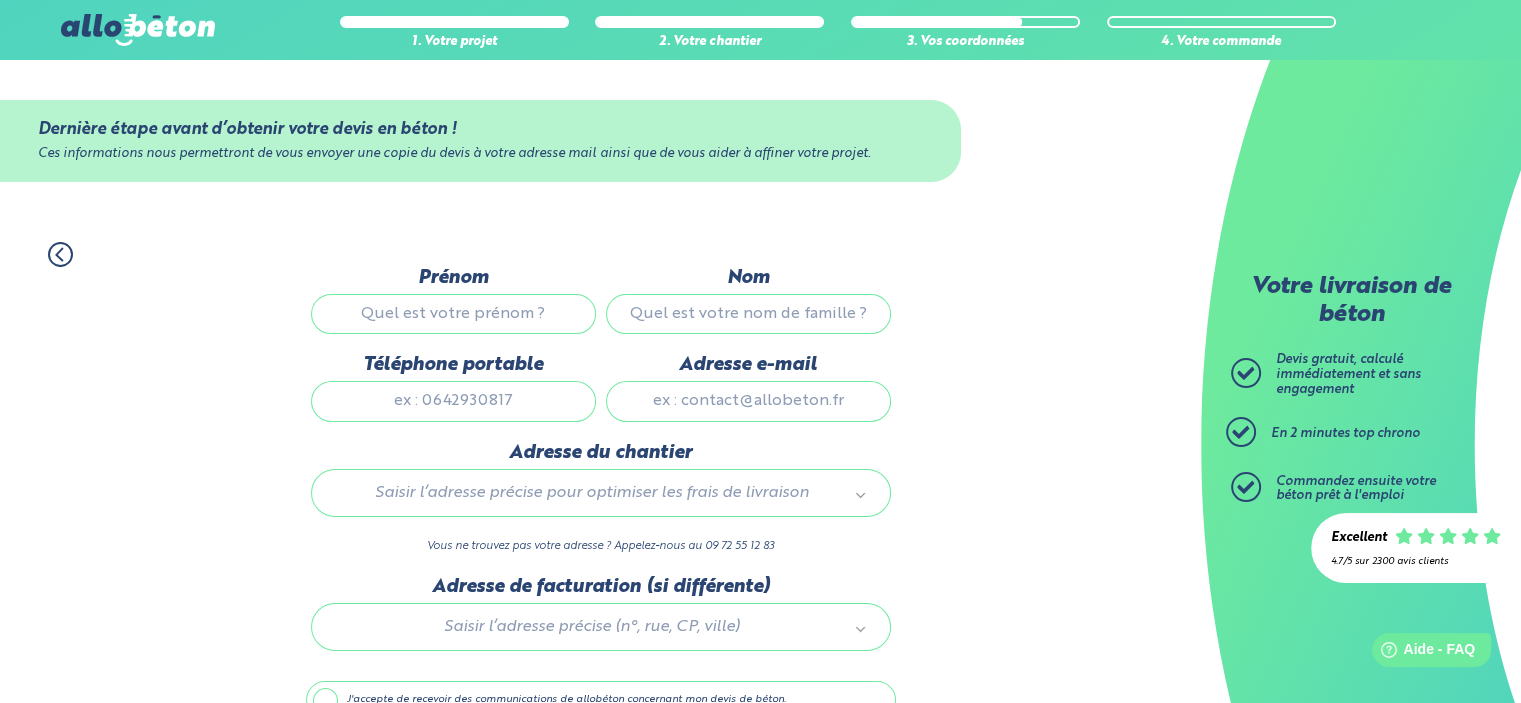 click on "Prénom" at bounding box center [453, 314] 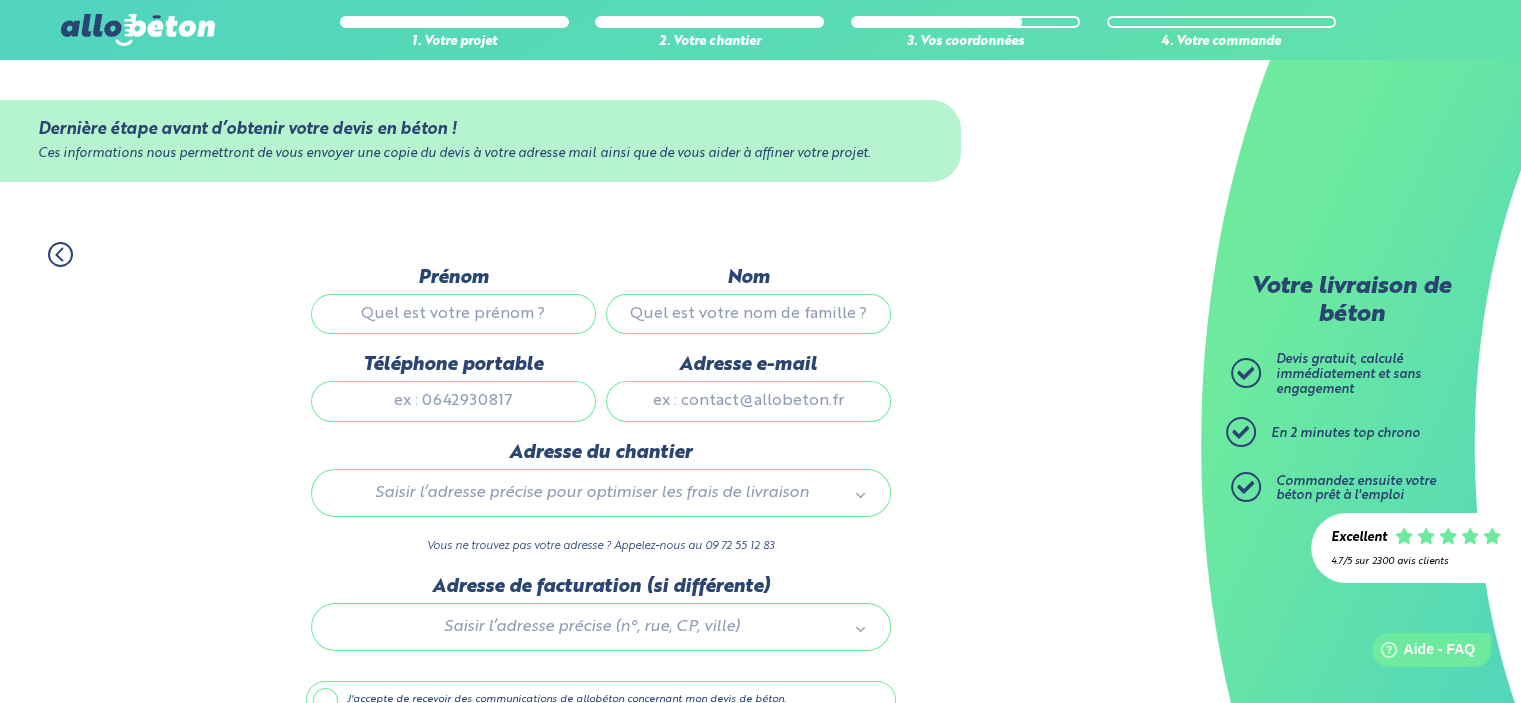 type on "[NAME]" 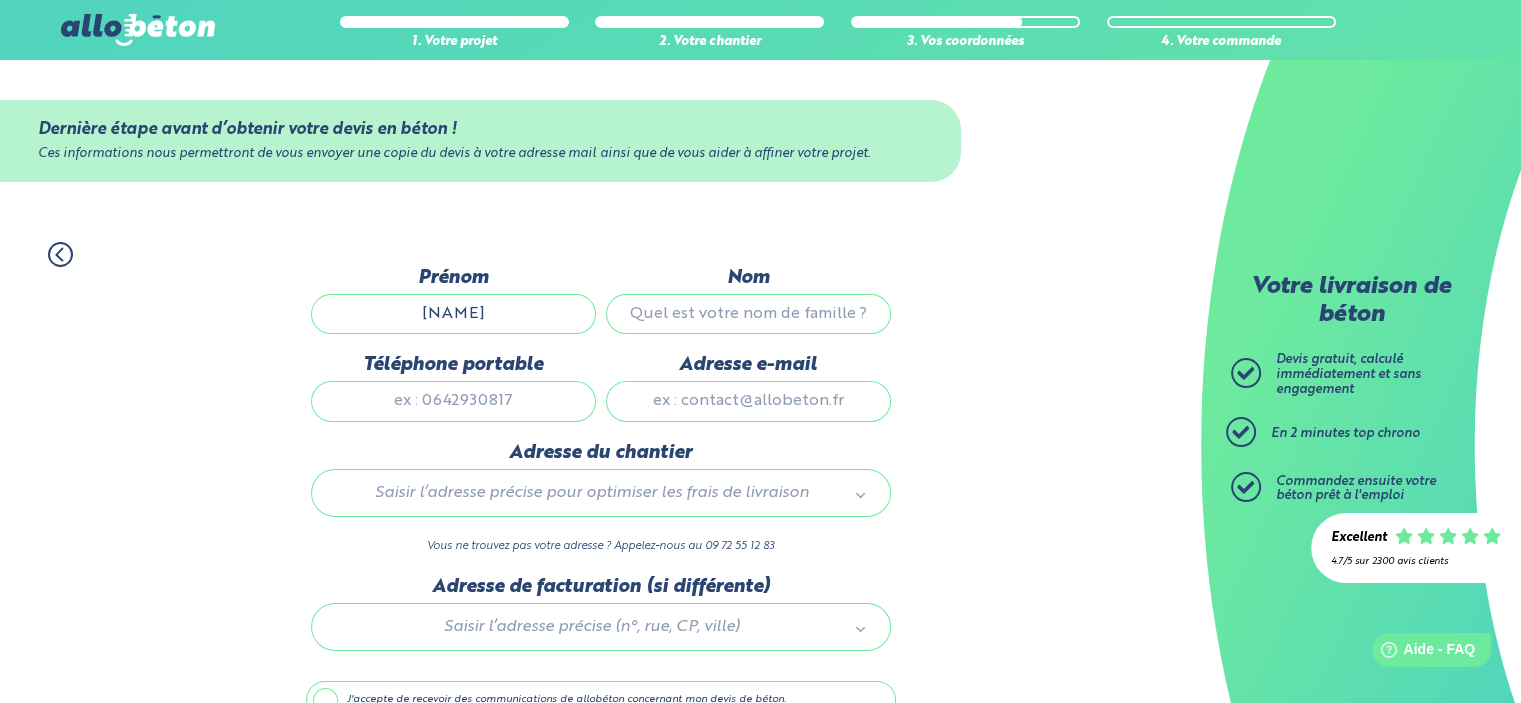 type on "[CITY]" 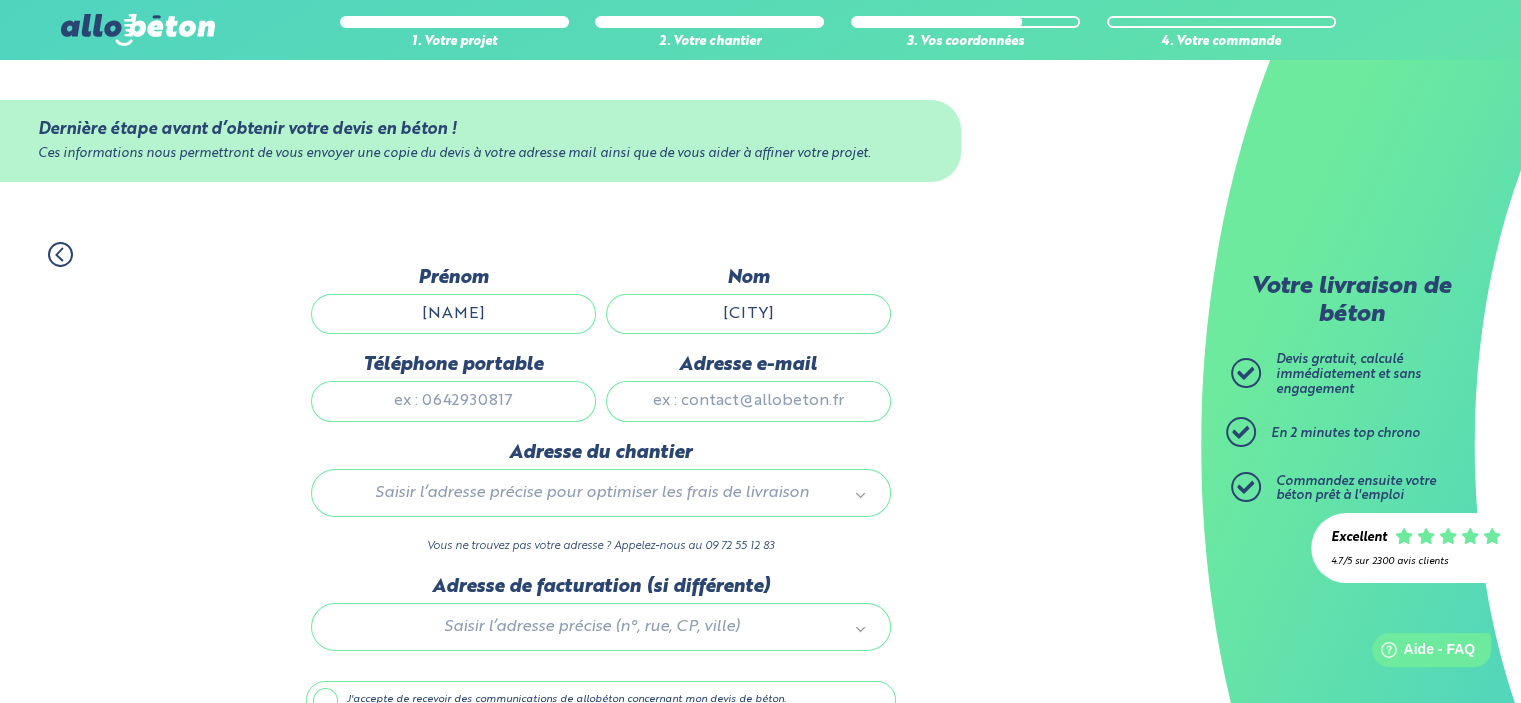 type on "[EMAIL]" 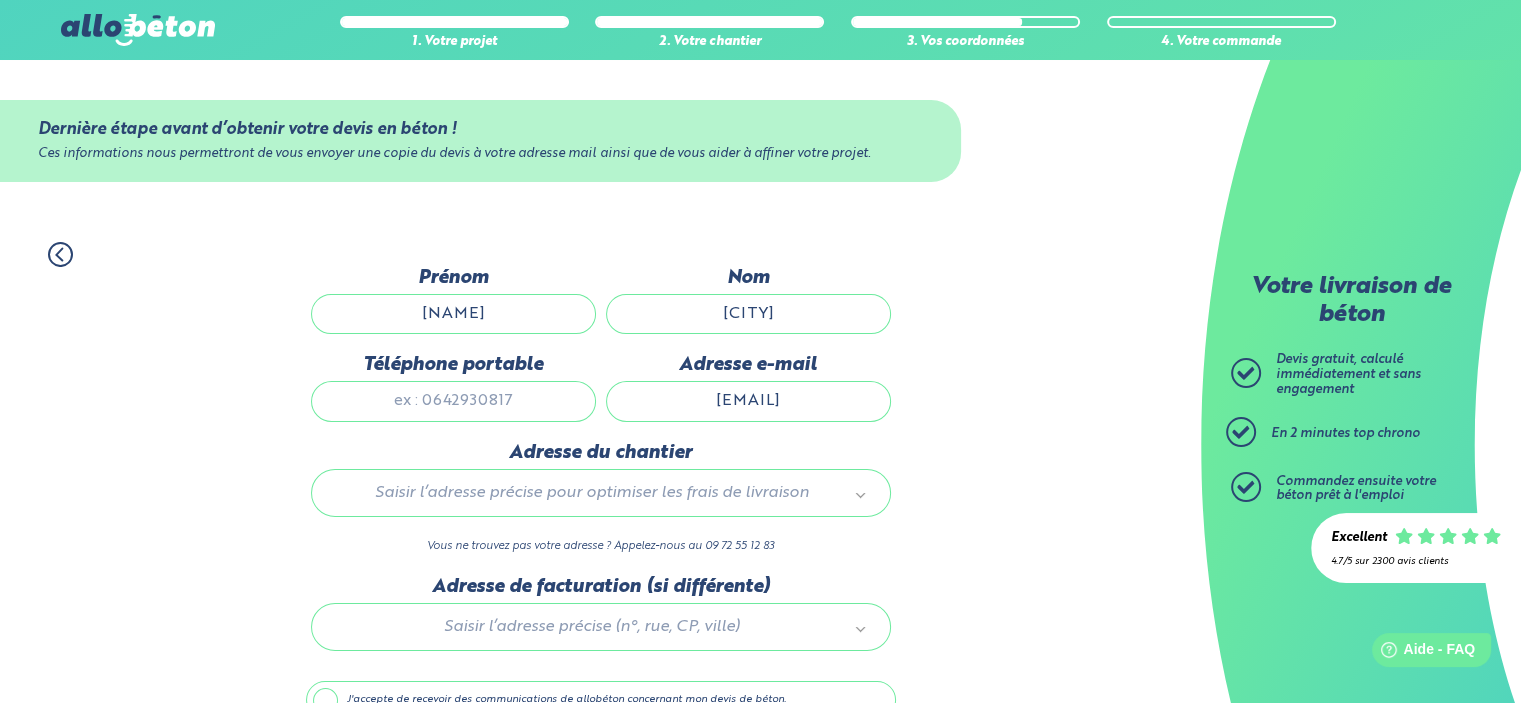 type 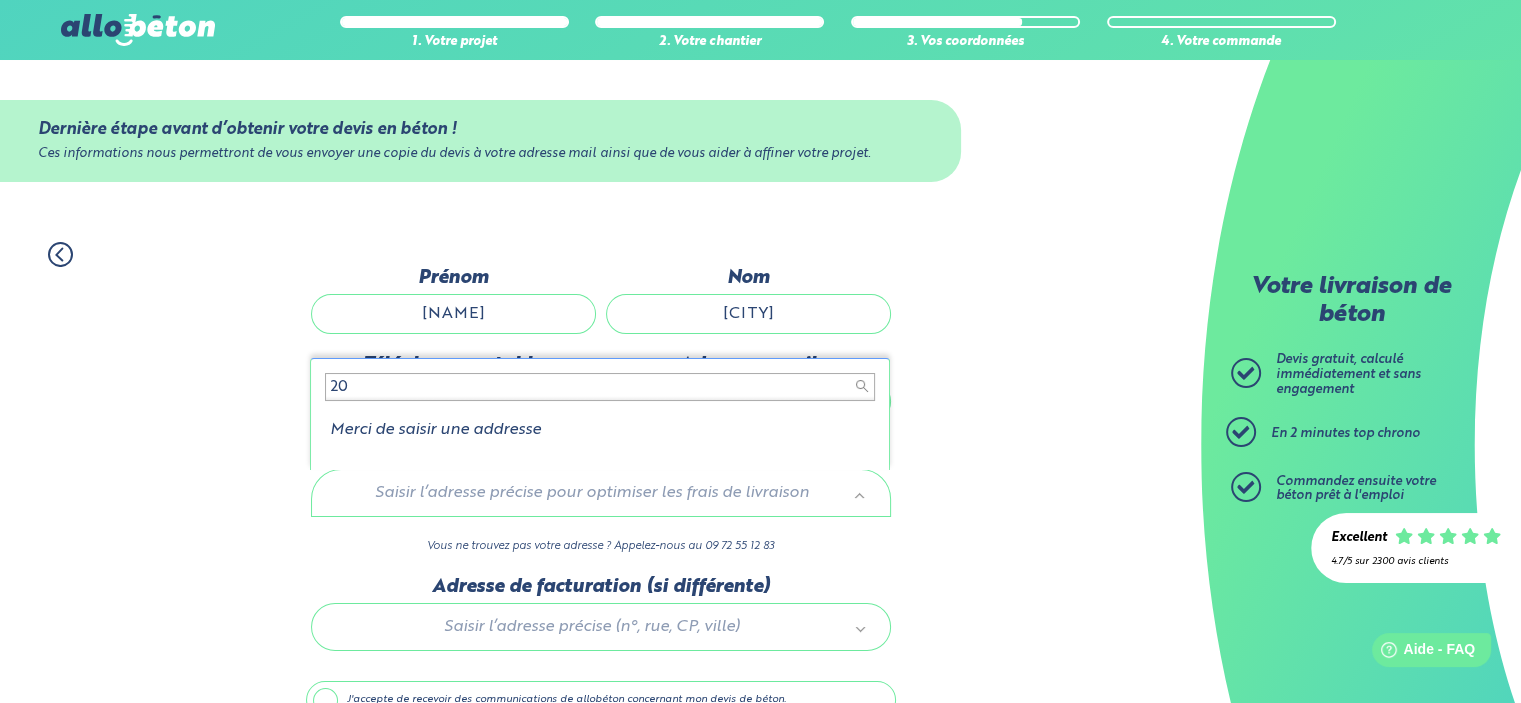 type on "2" 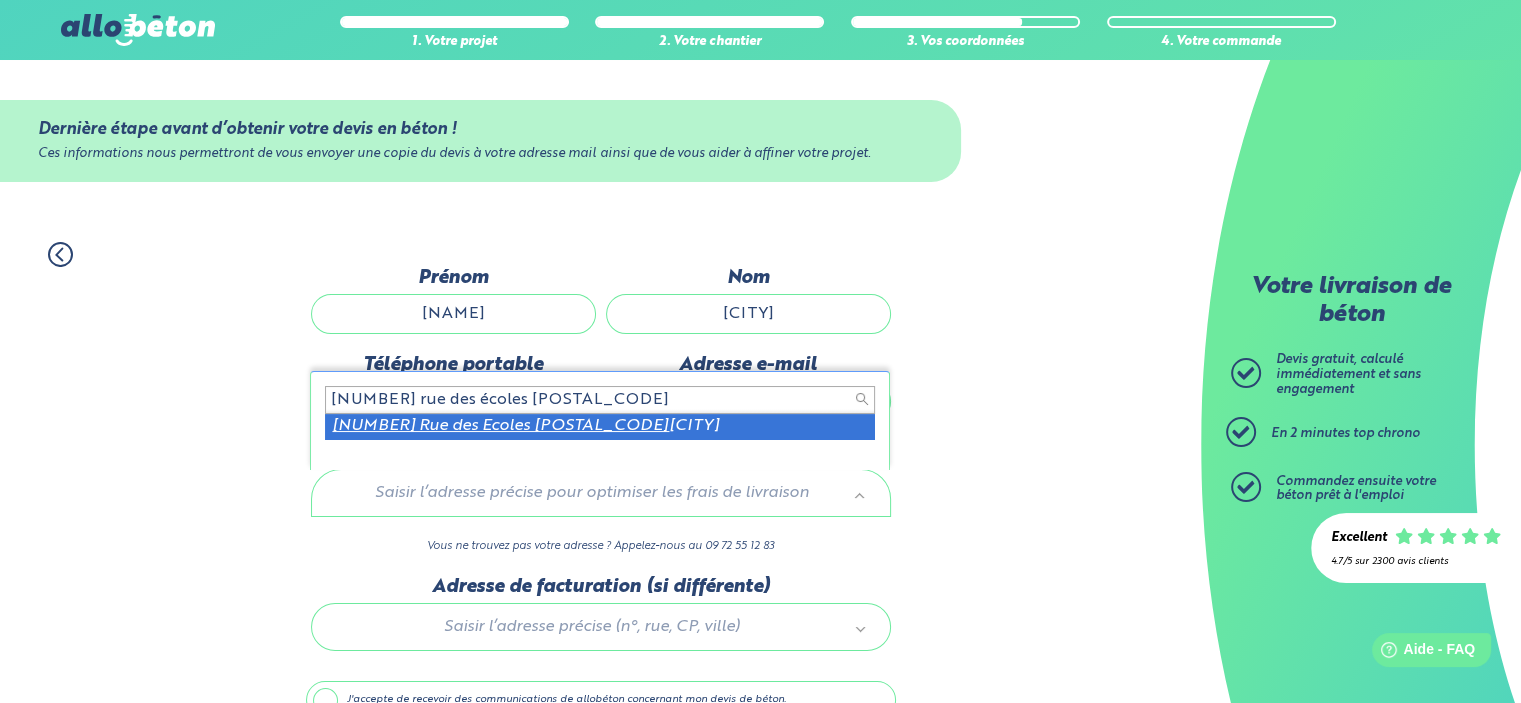 type on "[NUMBER] rue des écoles [POSTAL_CODE]" 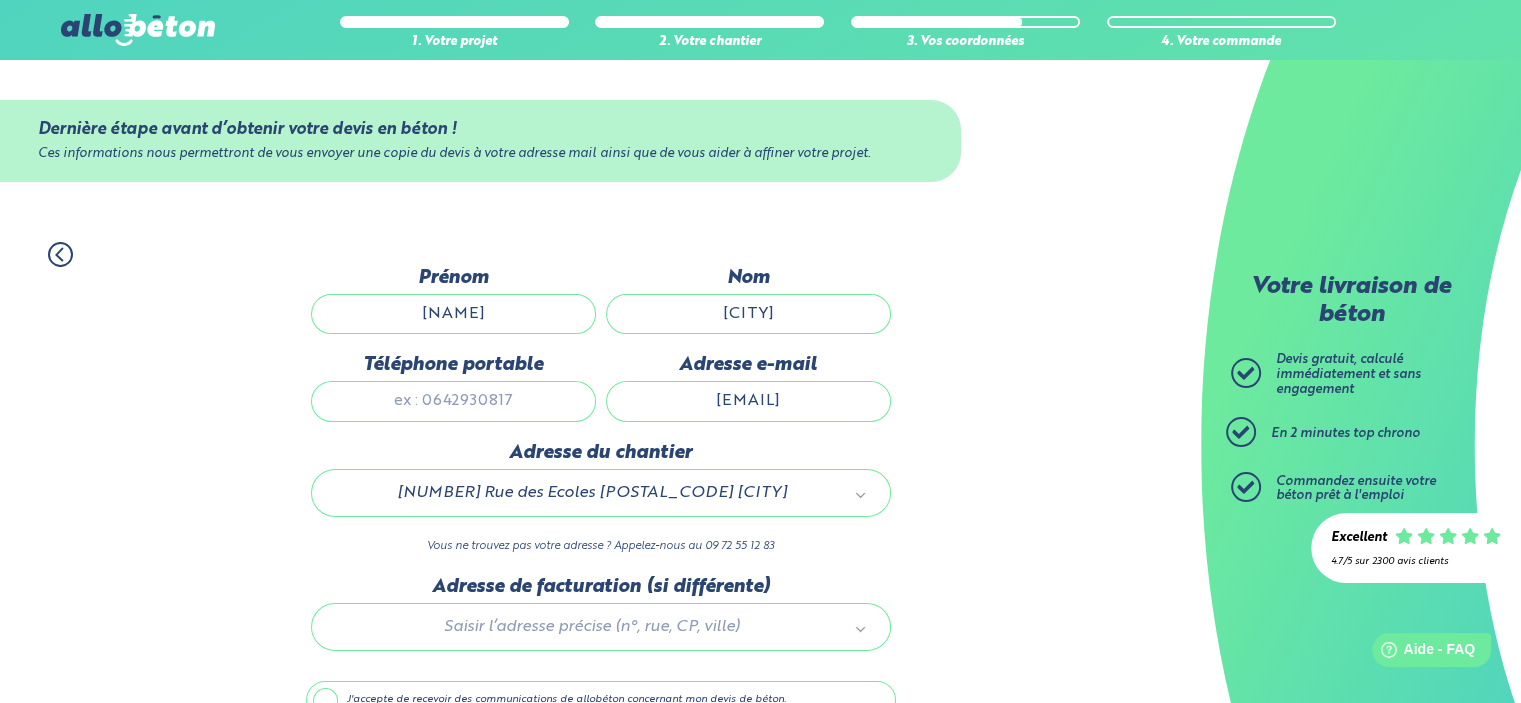 click on "[EMAIL]" at bounding box center (748, 401) 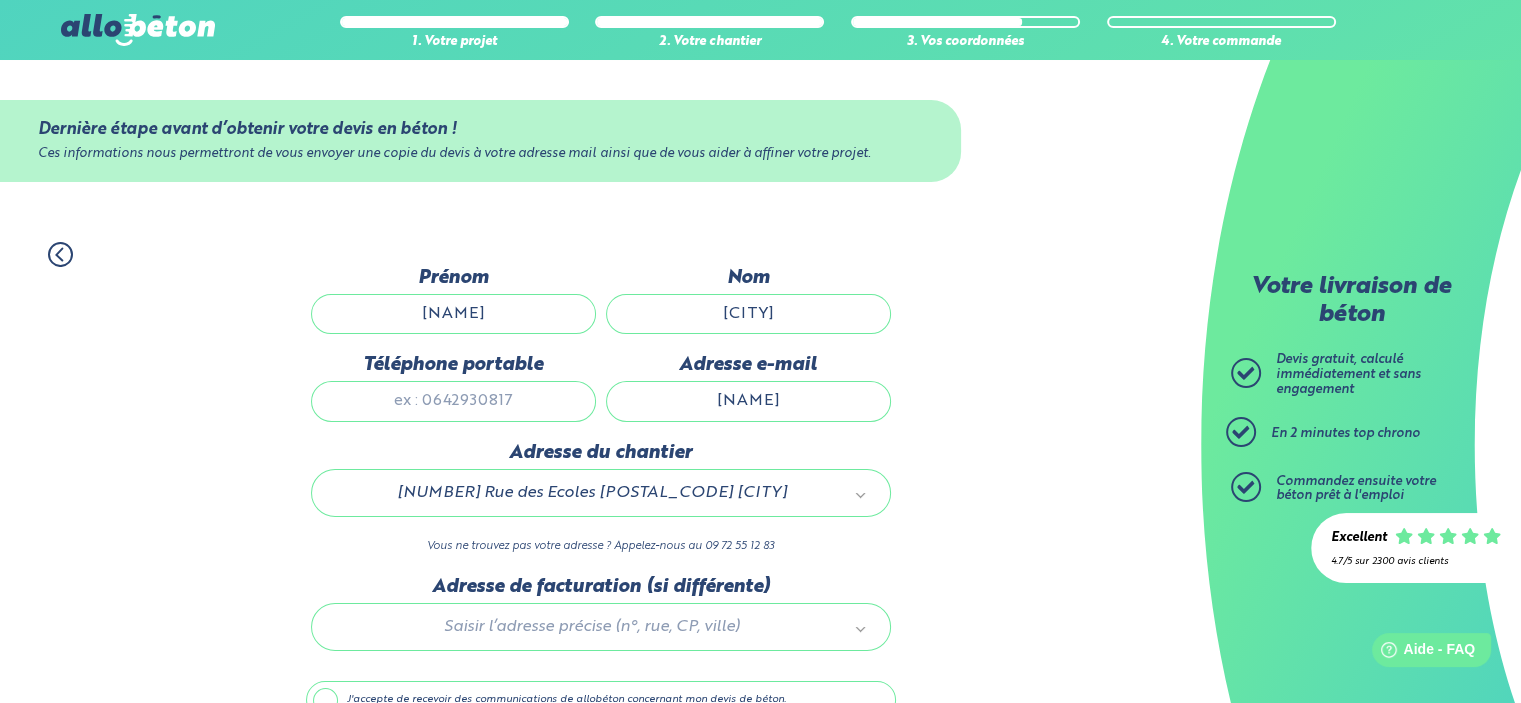 type on "[EMAIL]" 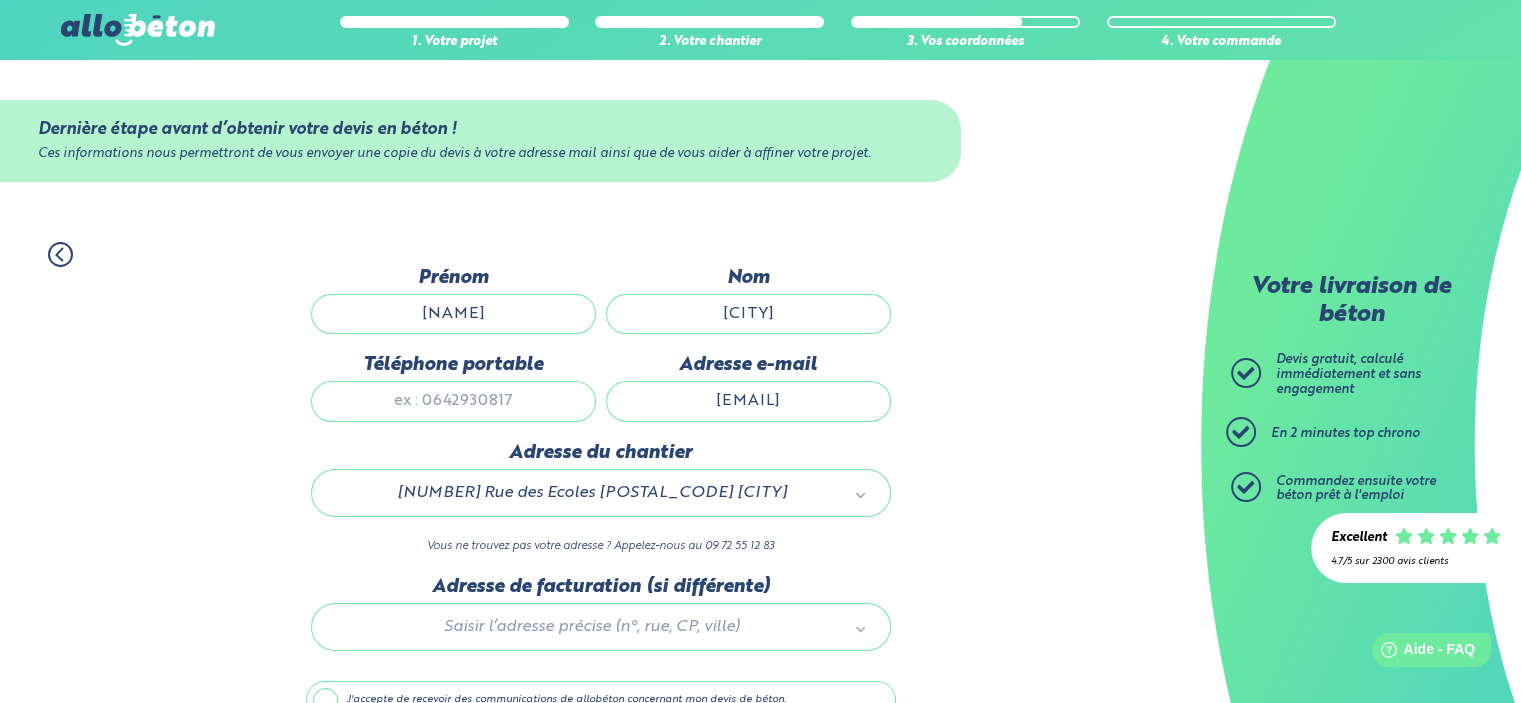 scroll, scrollTop: 66, scrollLeft: 0, axis: vertical 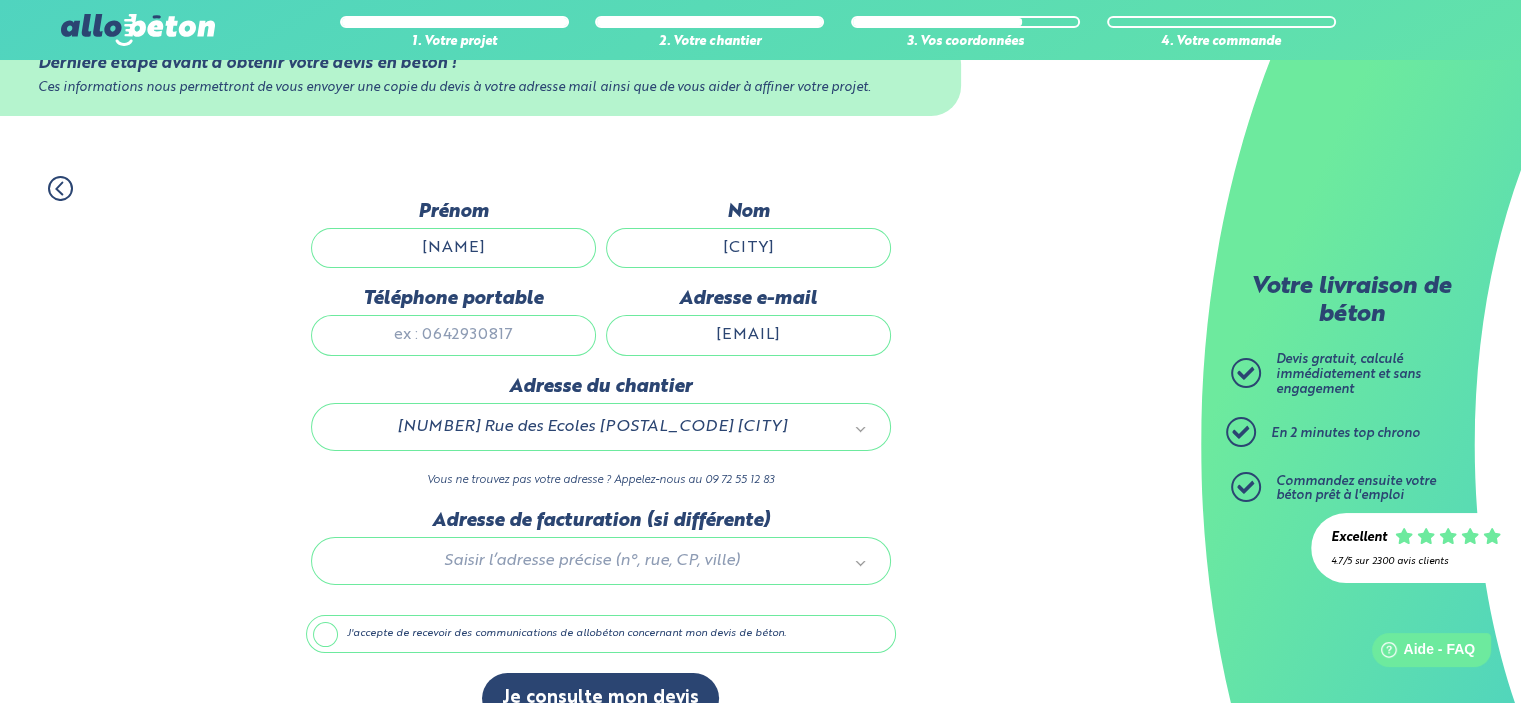 click on "Téléphone portable" at bounding box center [453, 335] 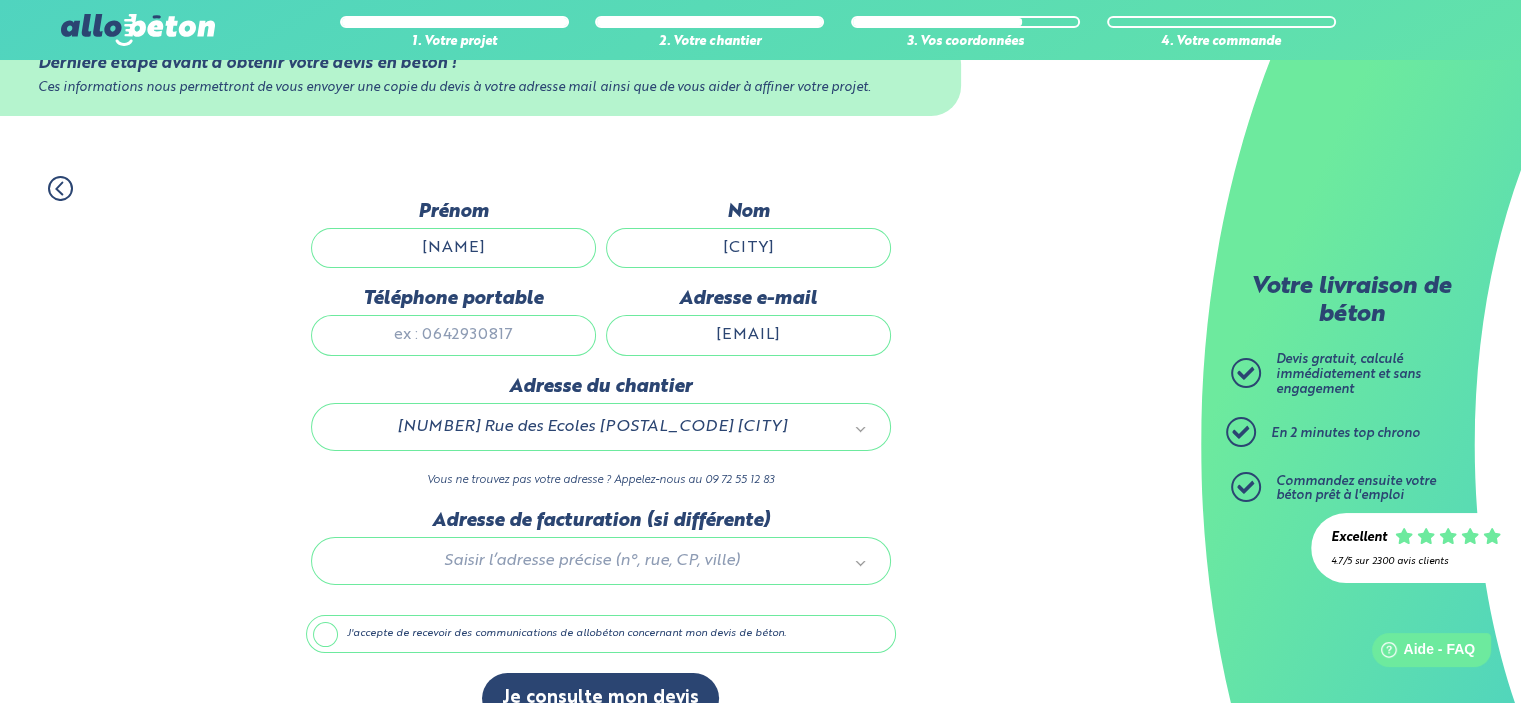 type on "[PHONE]" 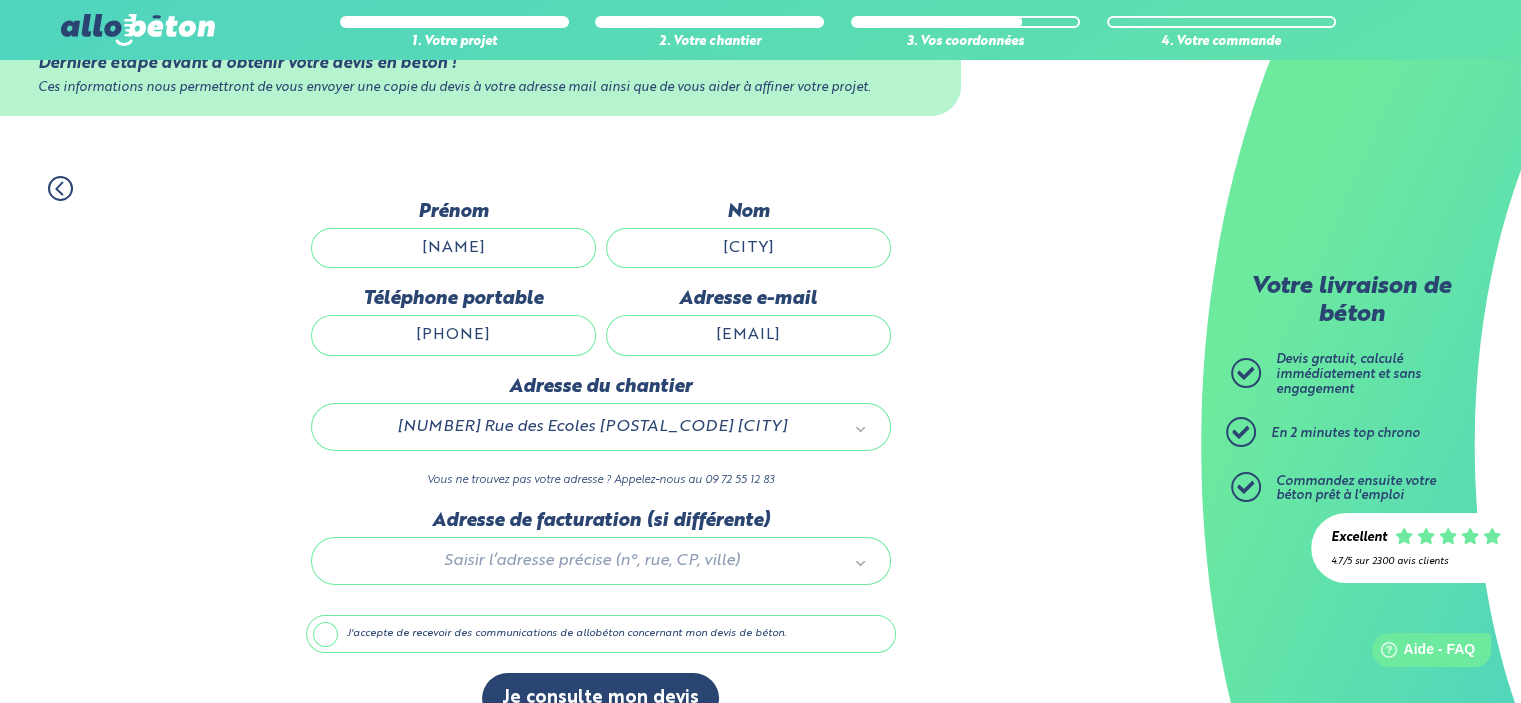 scroll, scrollTop: 104, scrollLeft: 0, axis: vertical 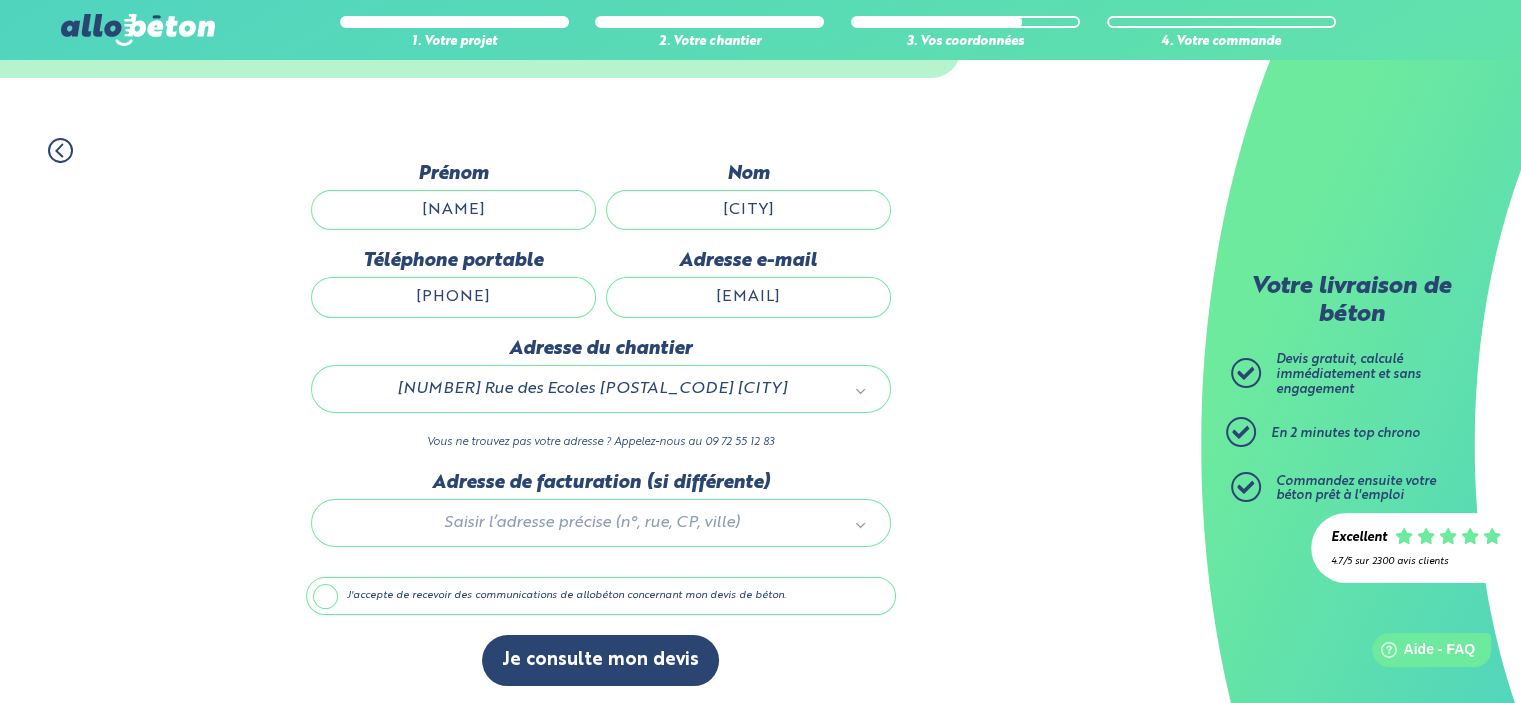 click on "J'accepte de recevoir des communications de allobéton concernant mon devis de béton." at bounding box center (601, 596) 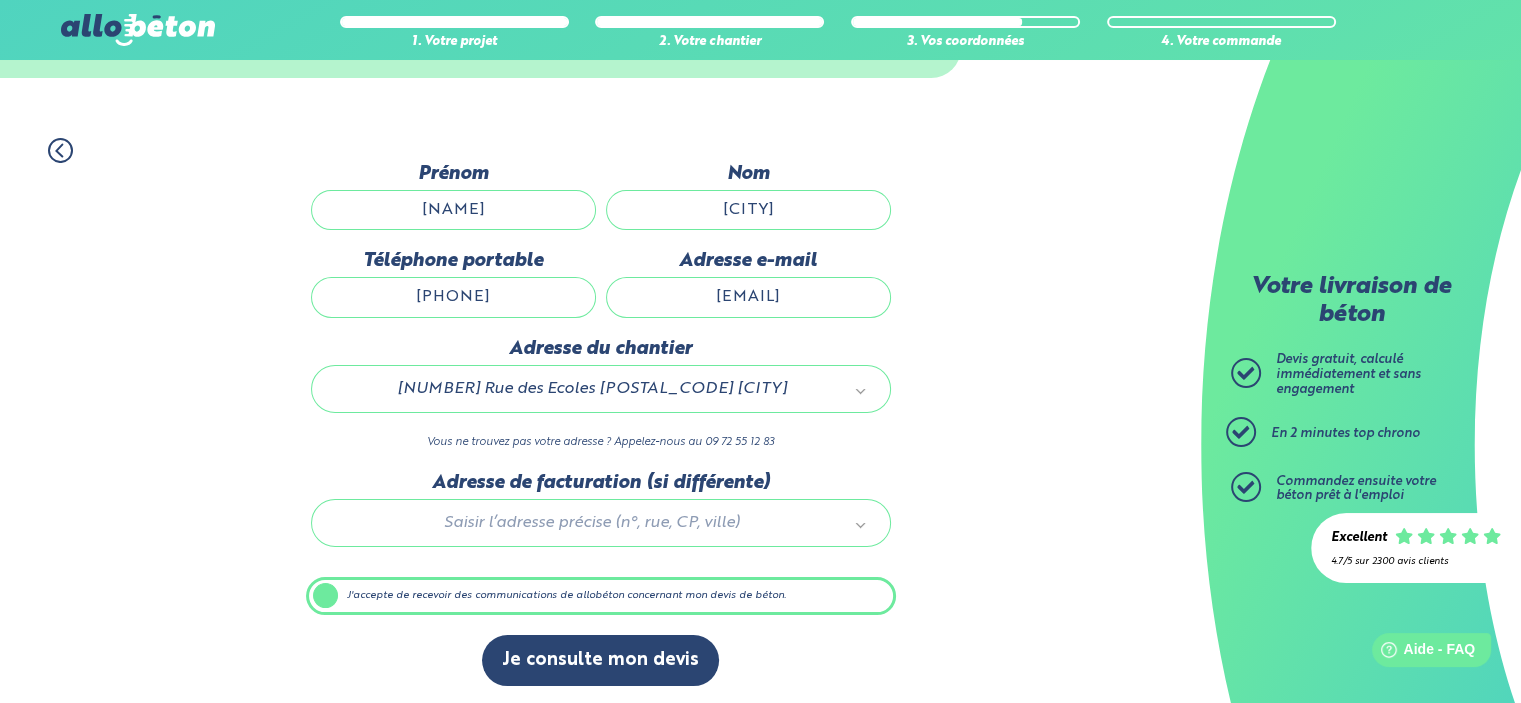 scroll, scrollTop: 104, scrollLeft: 0, axis: vertical 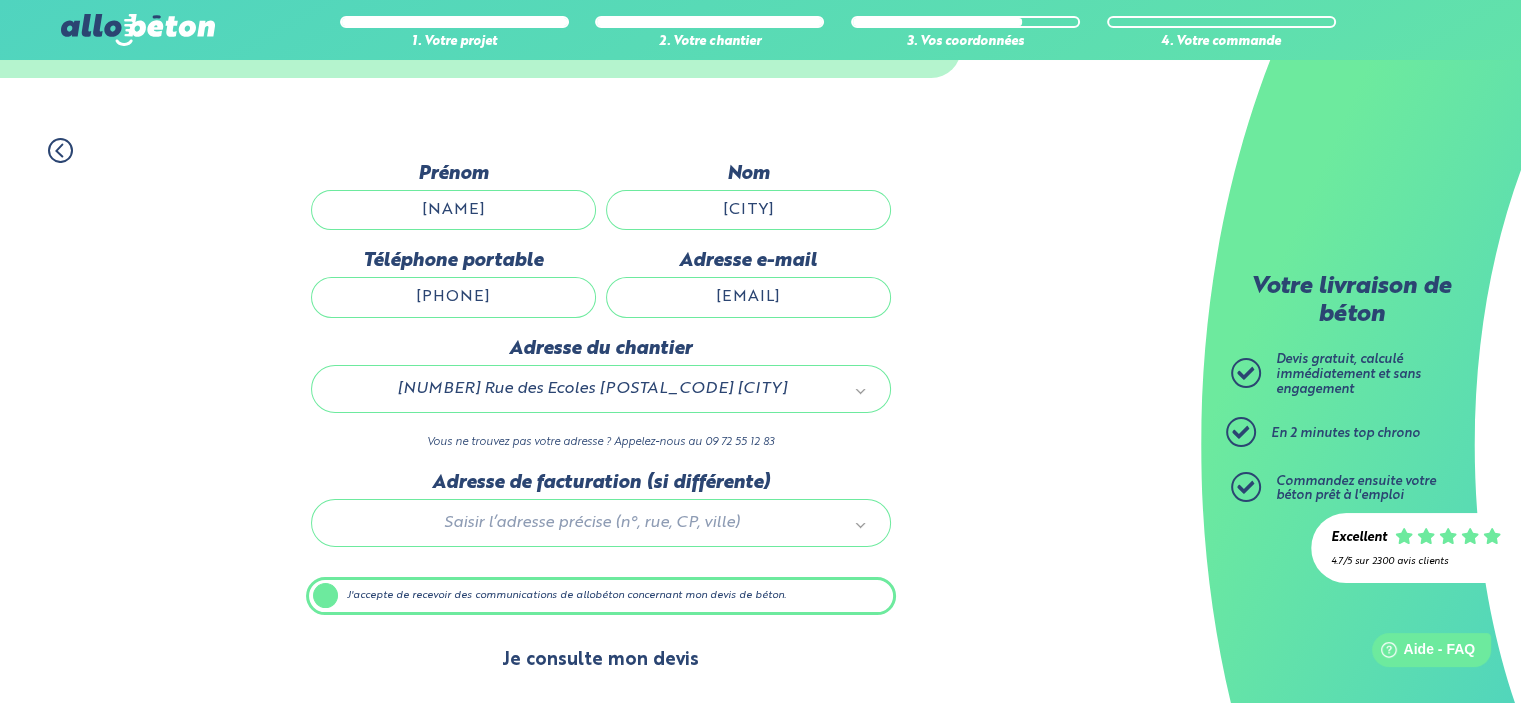 click on "Je consulte mon devis" at bounding box center [600, 660] 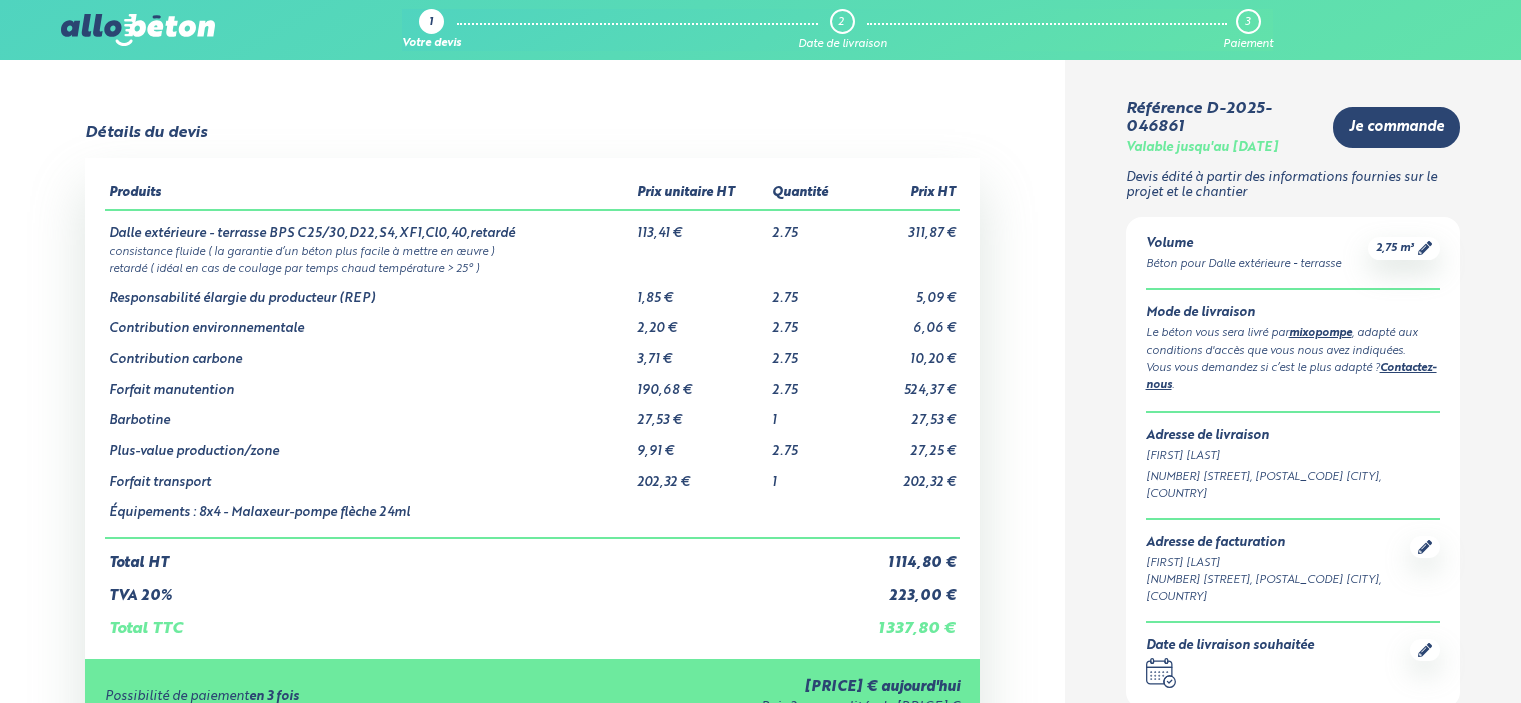 scroll, scrollTop: 0, scrollLeft: 0, axis: both 